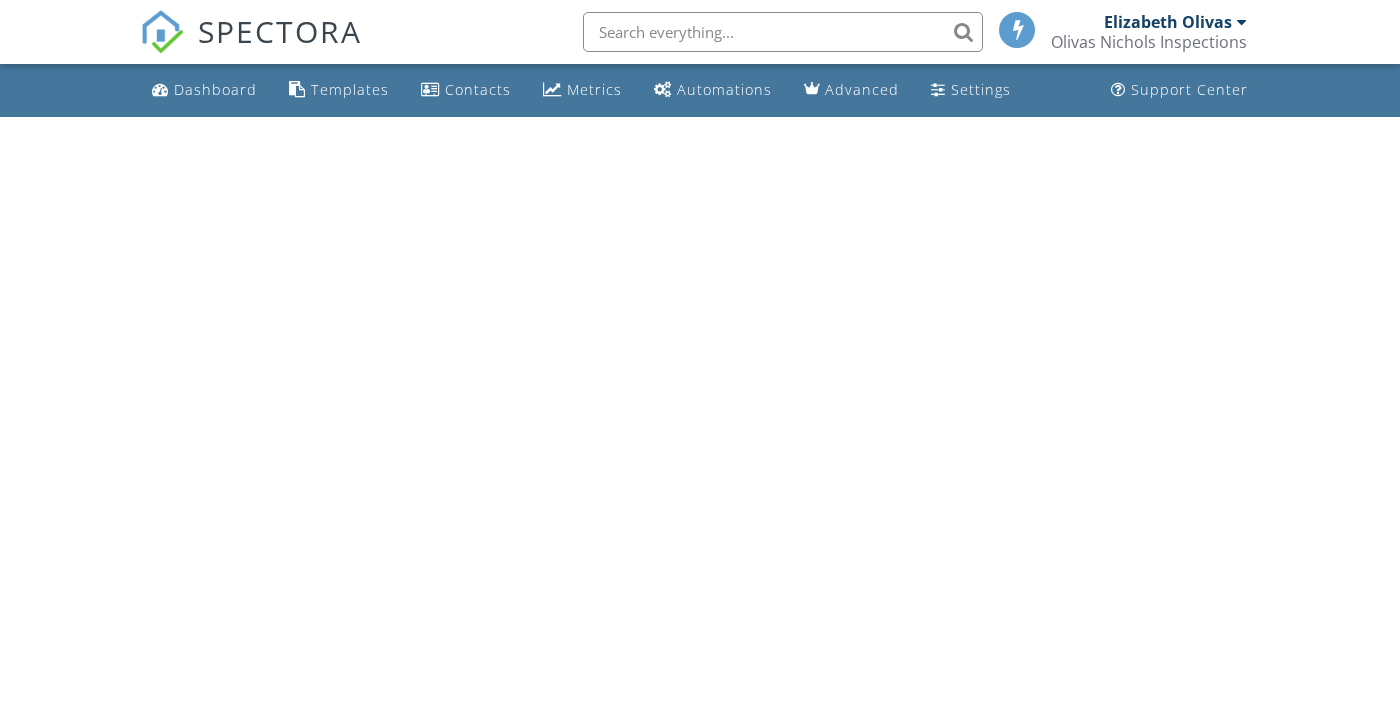 scroll, scrollTop: 0, scrollLeft: 0, axis: both 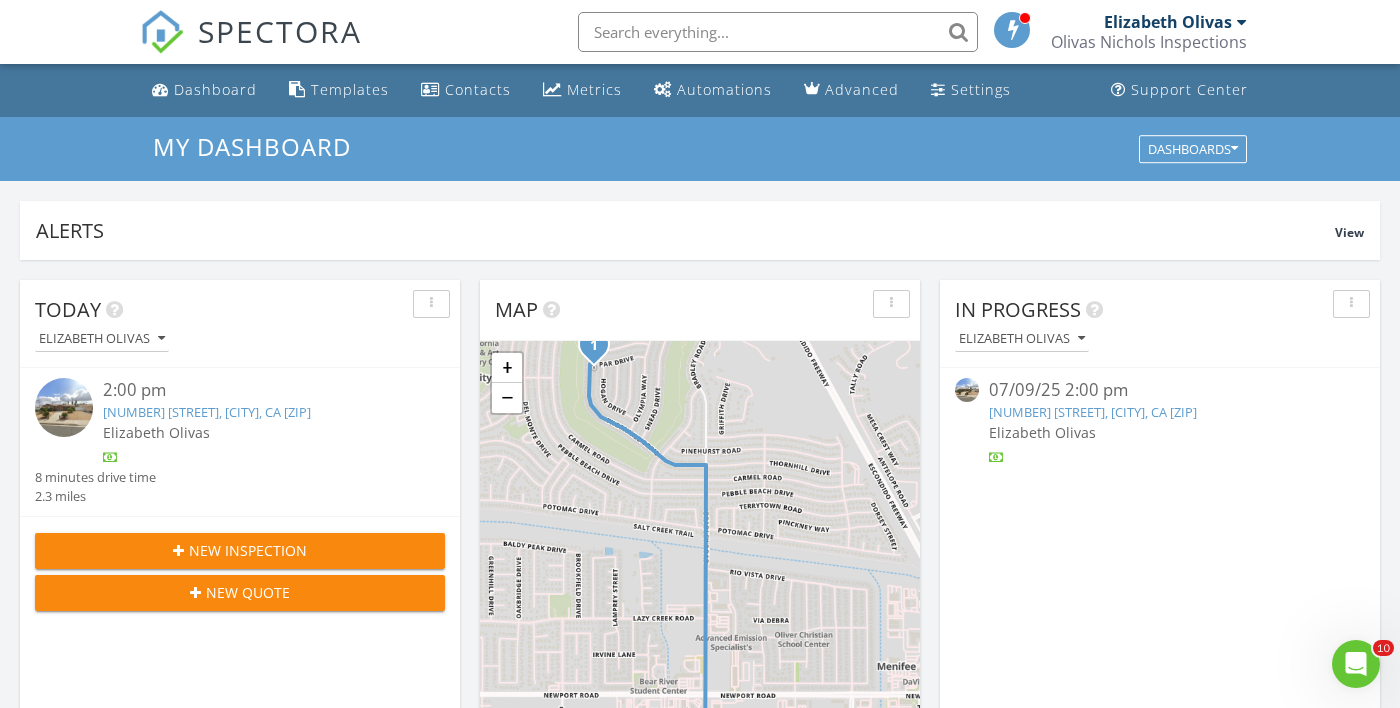 click on "28856 Thornhill Dr, Menifee, CA 92586" at bounding box center [1093, 412] 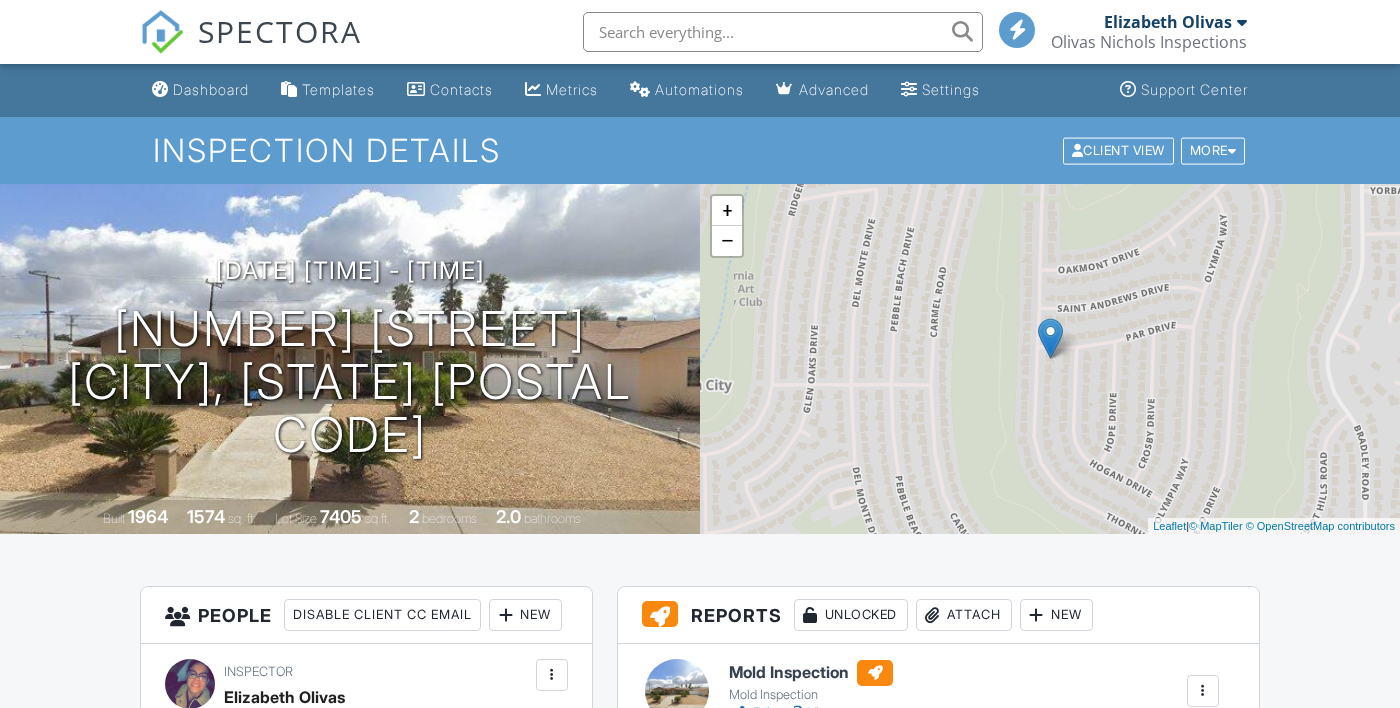 scroll, scrollTop: 0, scrollLeft: 0, axis: both 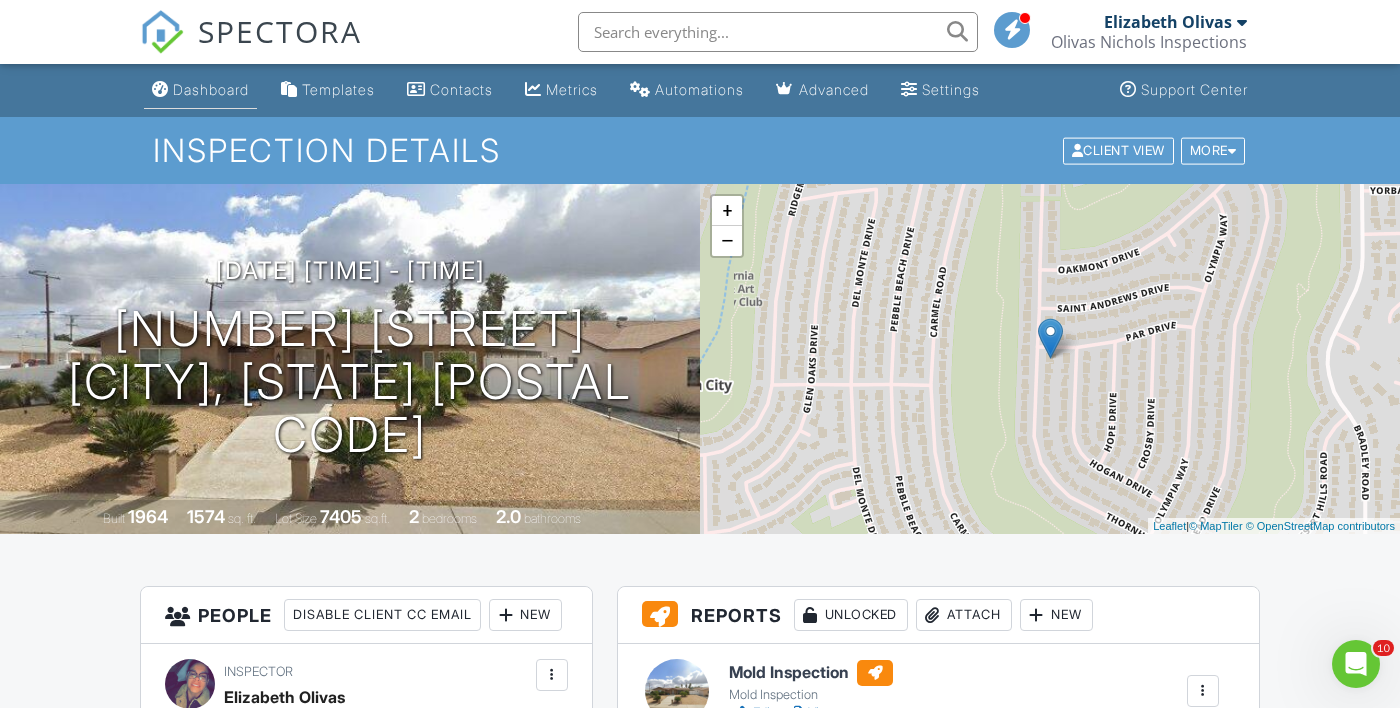 click on "Dashboard" at bounding box center [200, 90] 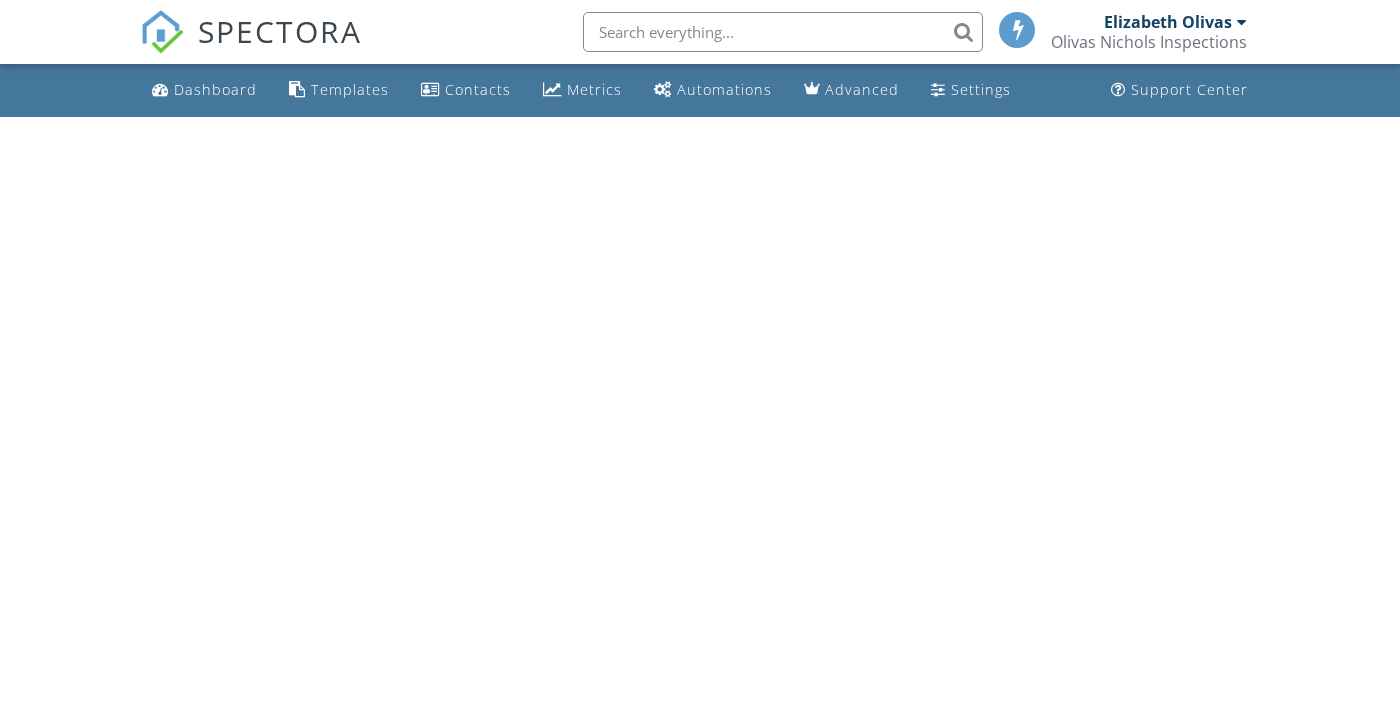 scroll, scrollTop: 0, scrollLeft: 0, axis: both 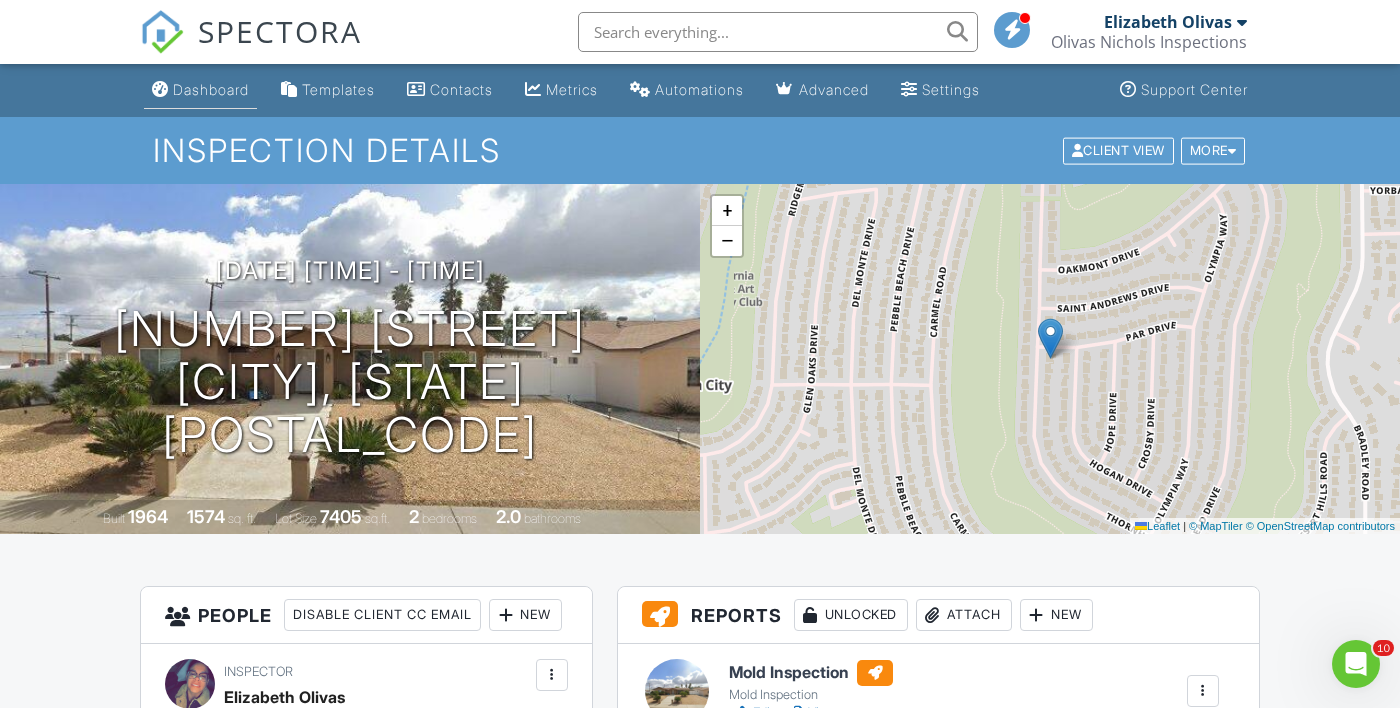 click on "Dashboard" at bounding box center [211, 89] 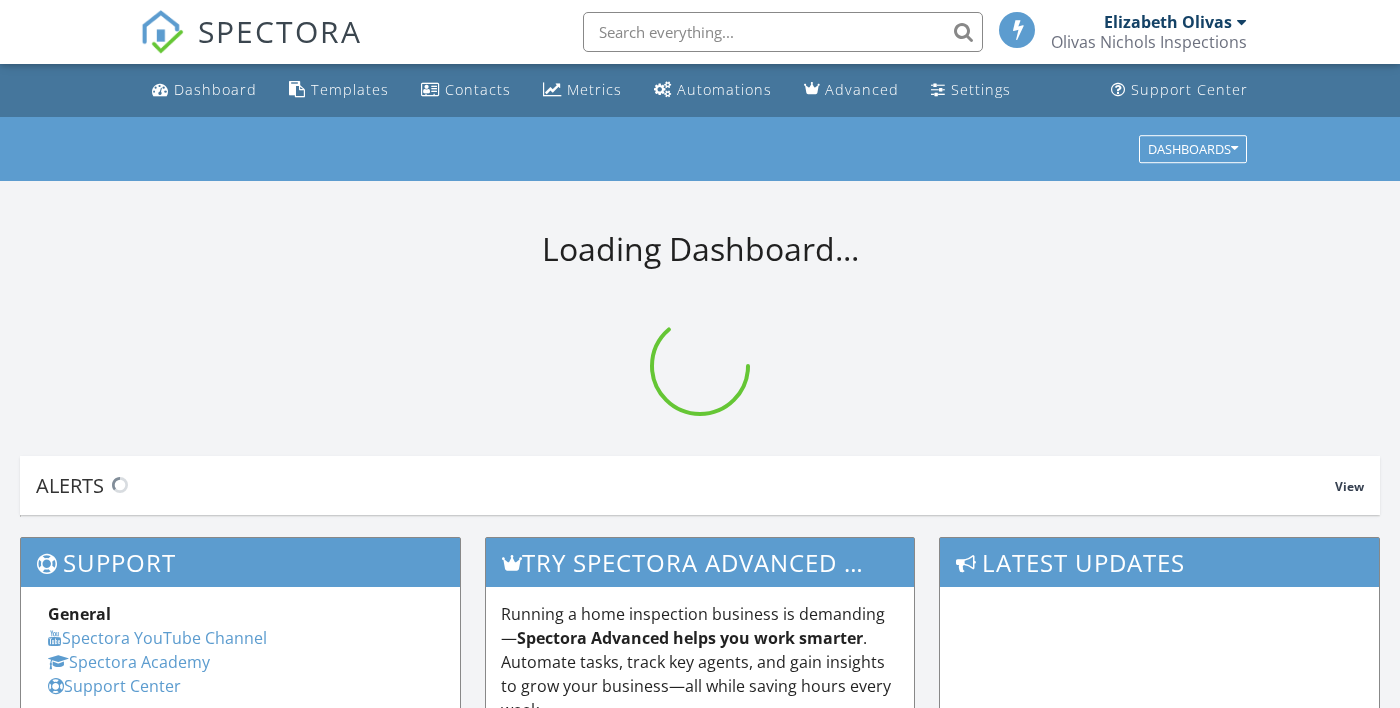 scroll, scrollTop: 0, scrollLeft: 0, axis: both 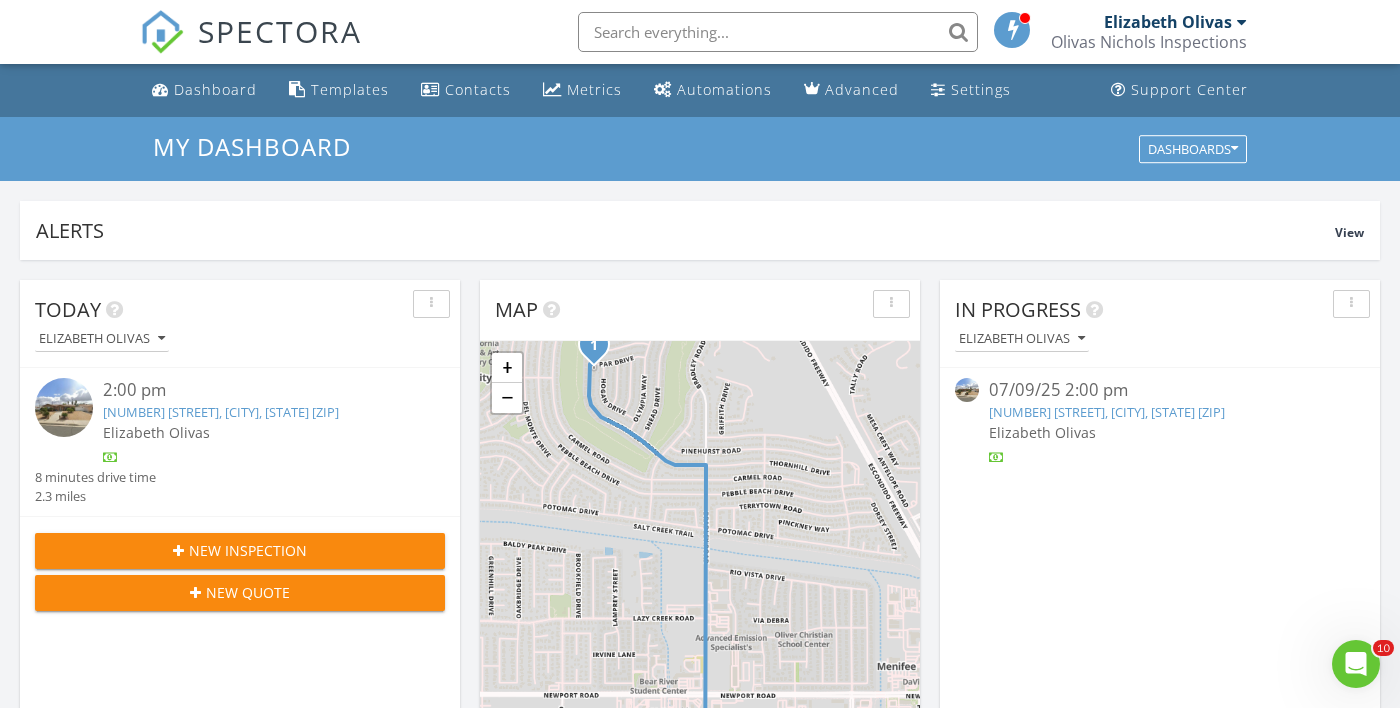 click on "28856 Thornhill Dr, Menifee, CA 92586" at bounding box center (1107, 412) 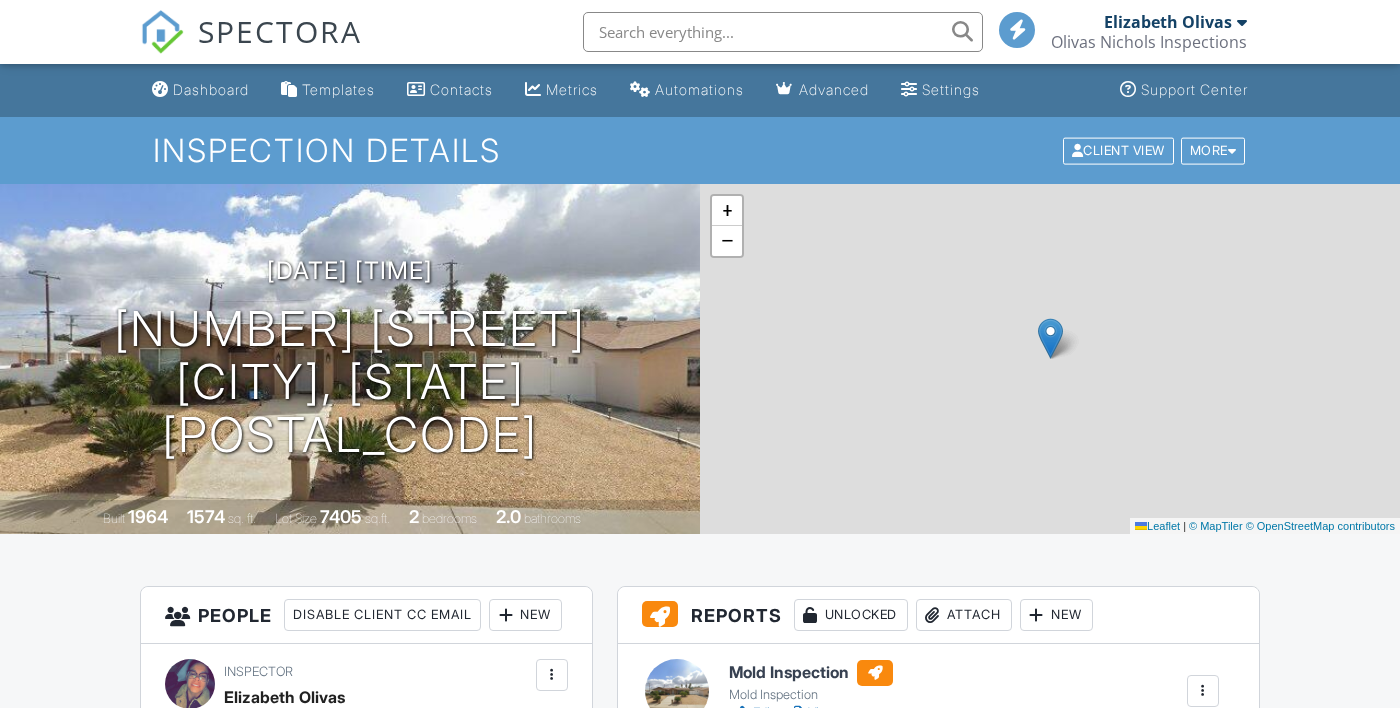 scroll, scrollTop: 0, scrollLeft: 0, axis: both 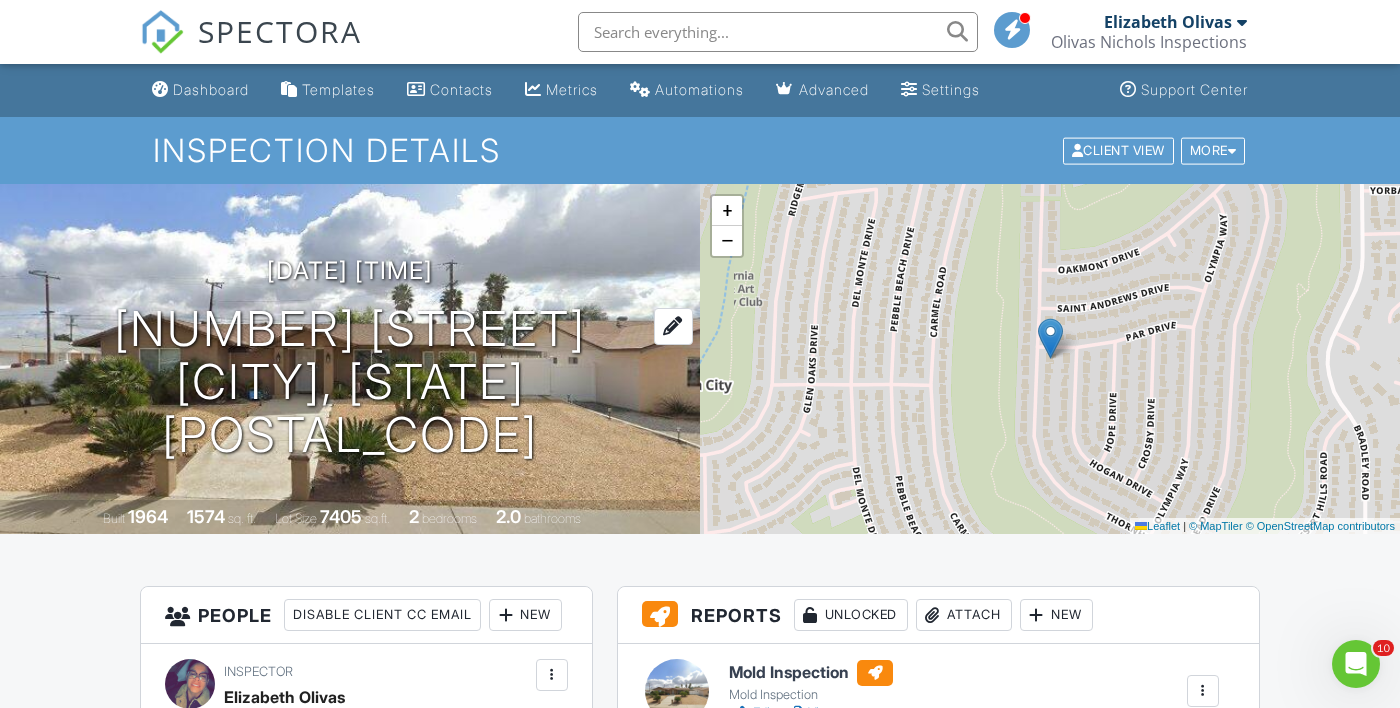 click on "28856 Thornhill Dr
Menifee, CA 92586" at bounding box center [350, 382] 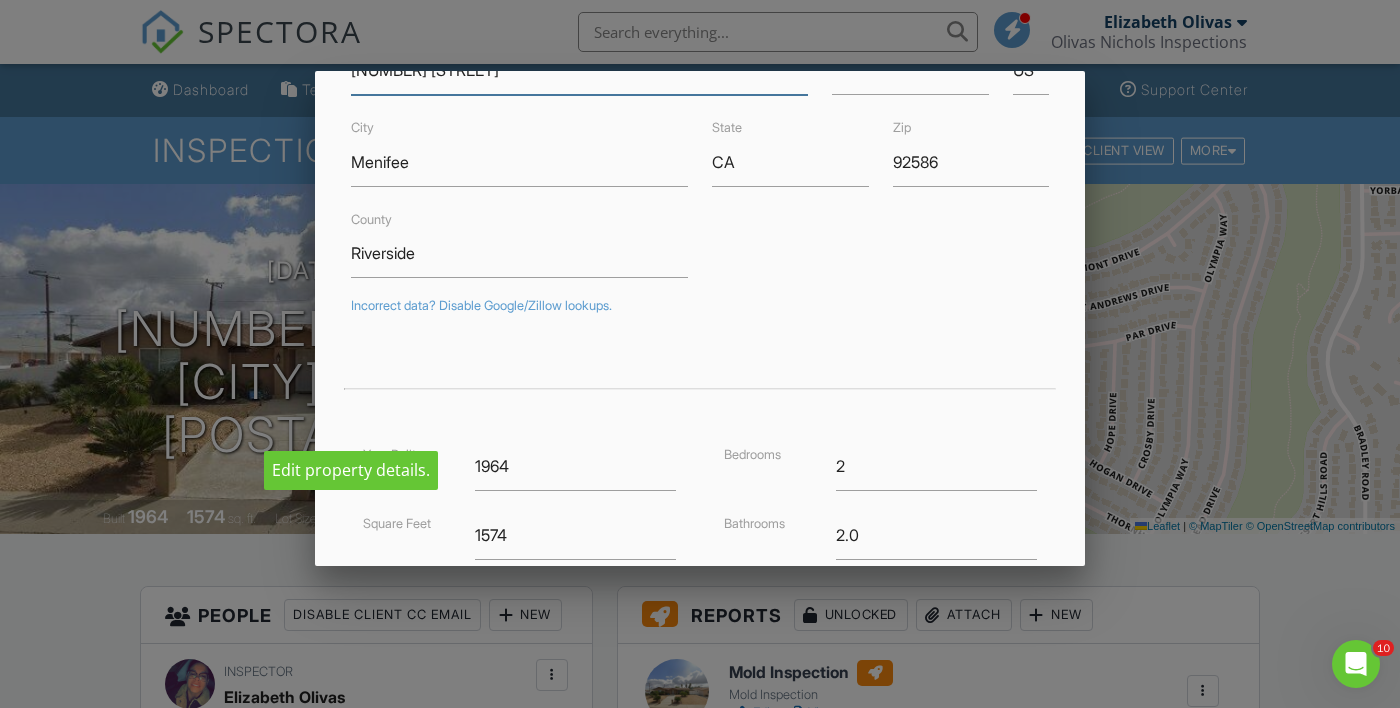 scroll, scrollTop: 163, scrollLeft: 0, axis: vertical 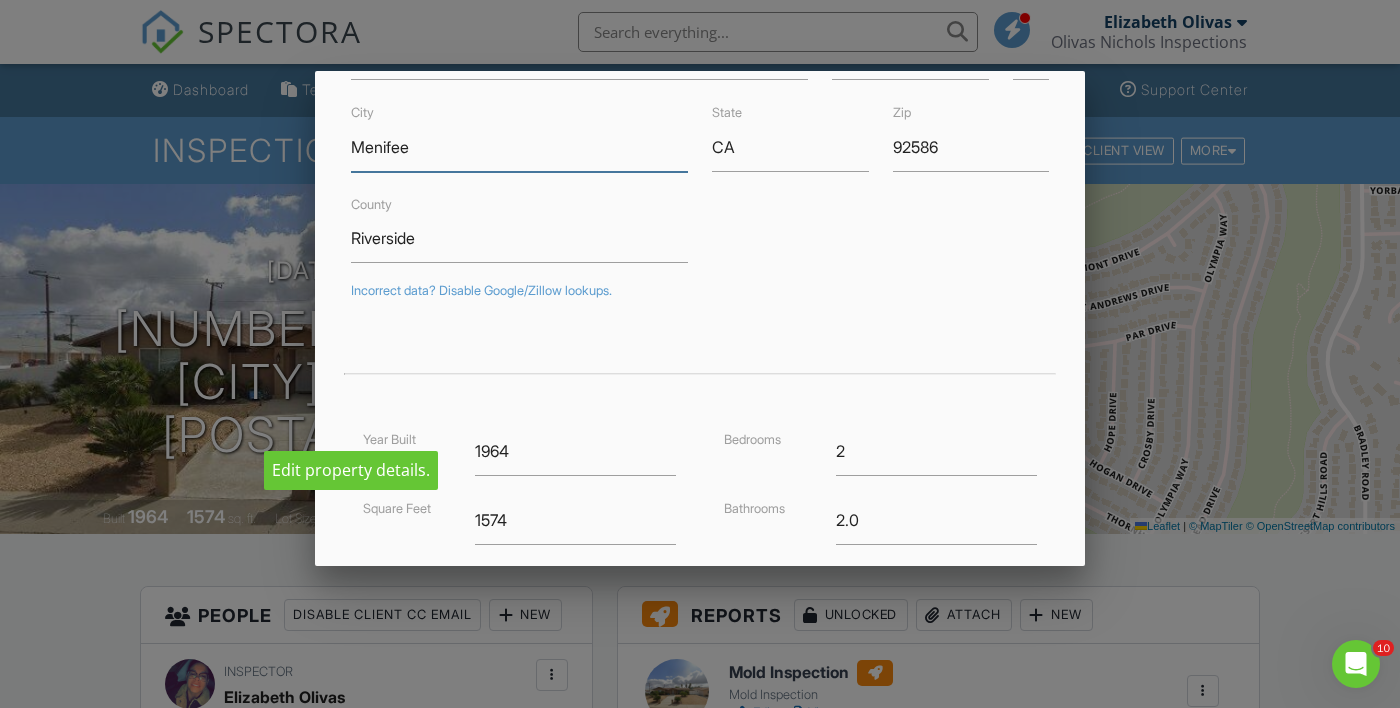 click on "Menifee" at bounding box center [519, 147] 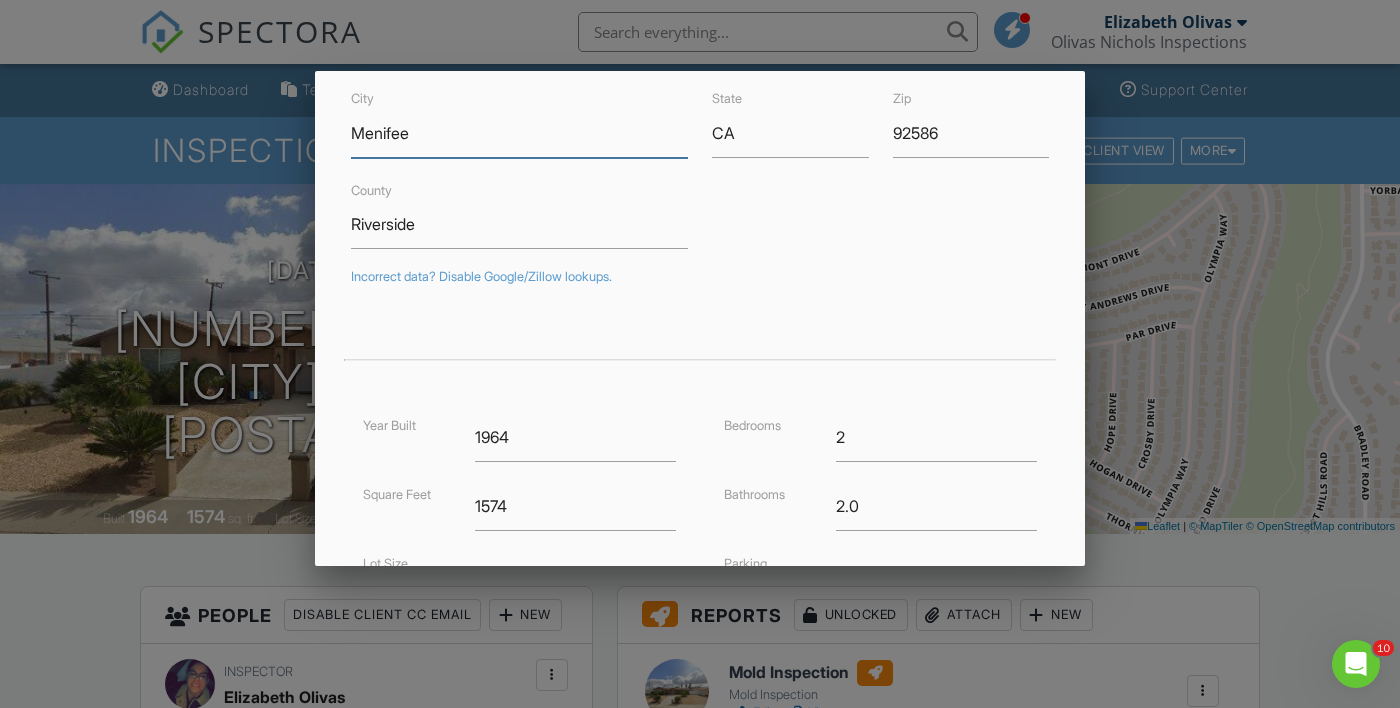 scroll, scrollTop: 175, scrollLeft: 0, axis: vertical 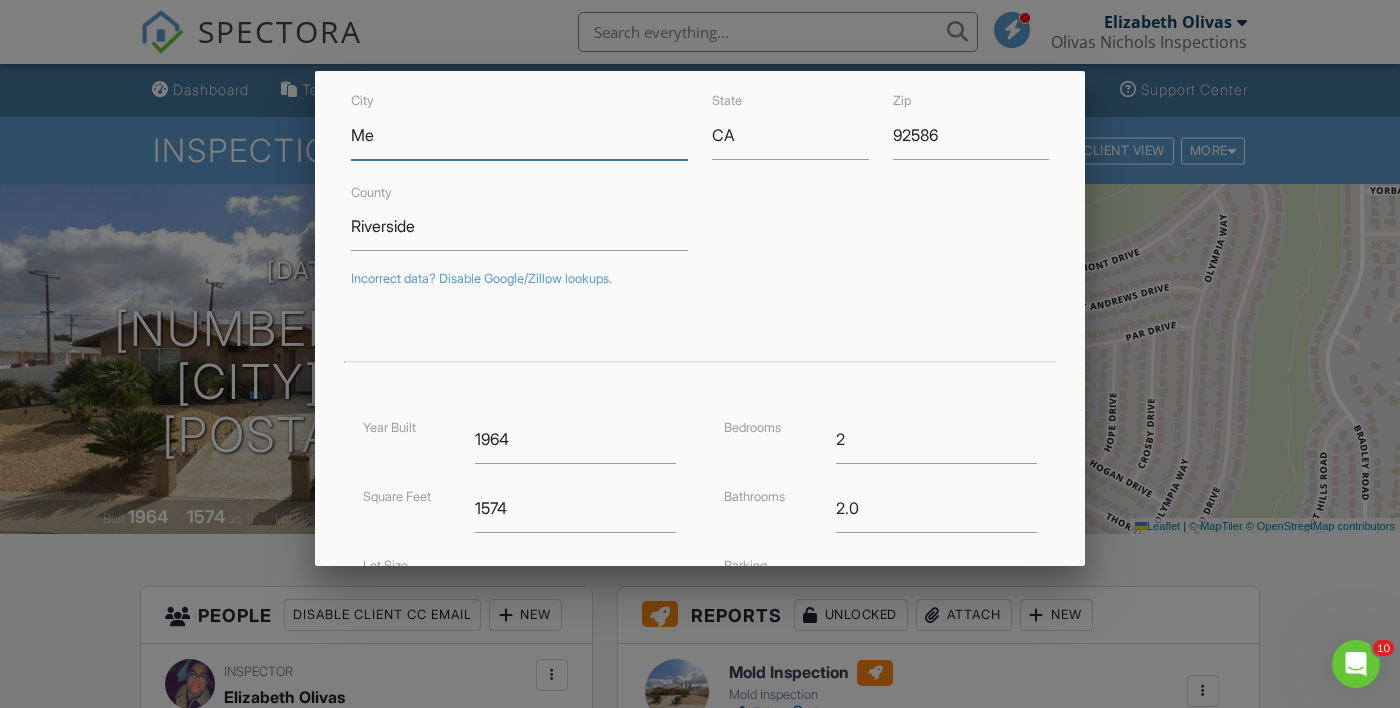type on "M" 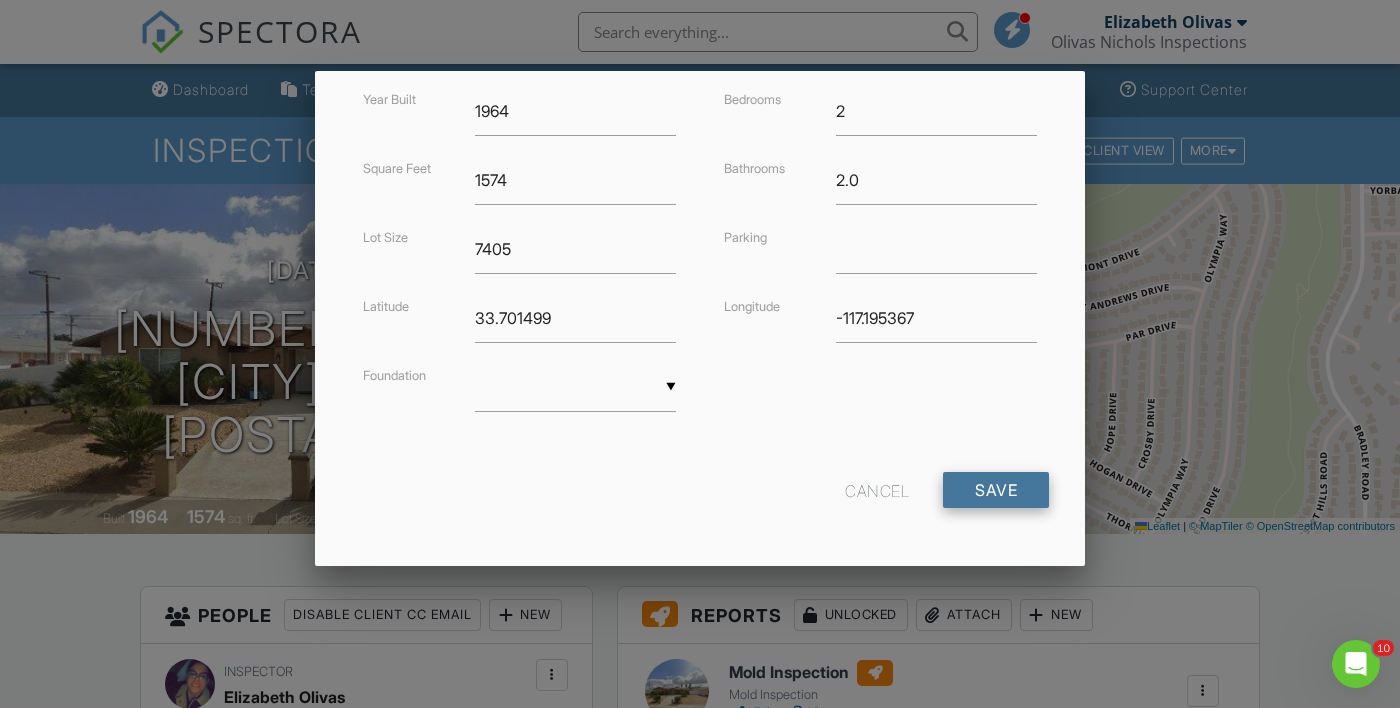 type on "Sun City" 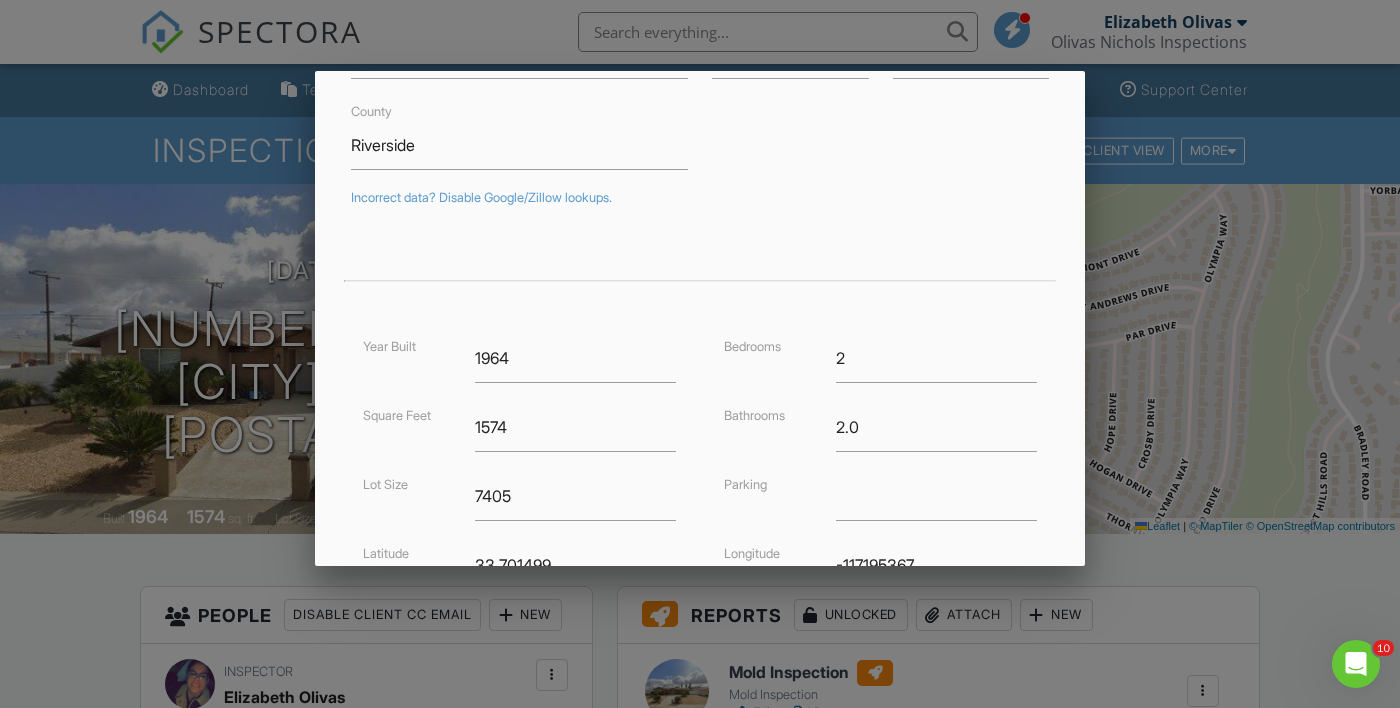 scroll, scrollTop: 504, scrollLeft: 0, axis: vertical 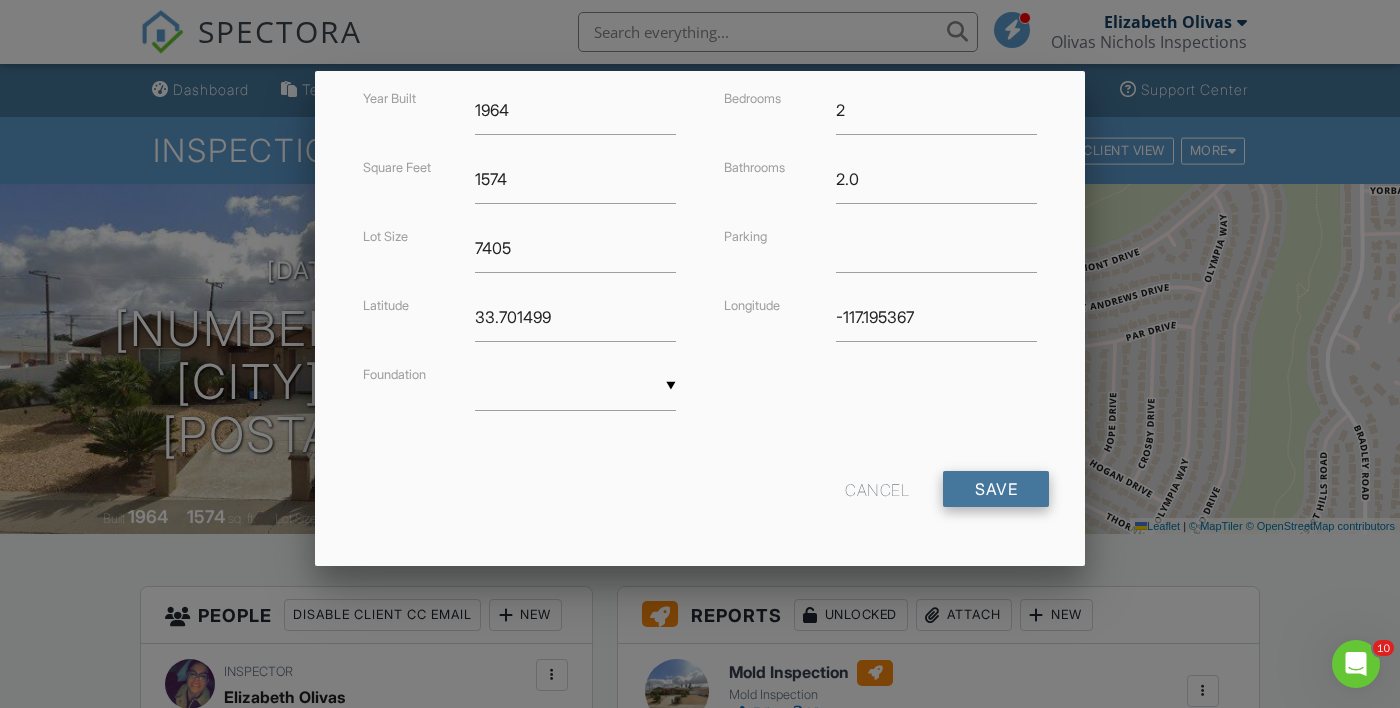 click on "Save" at bounding box center [996, 489] 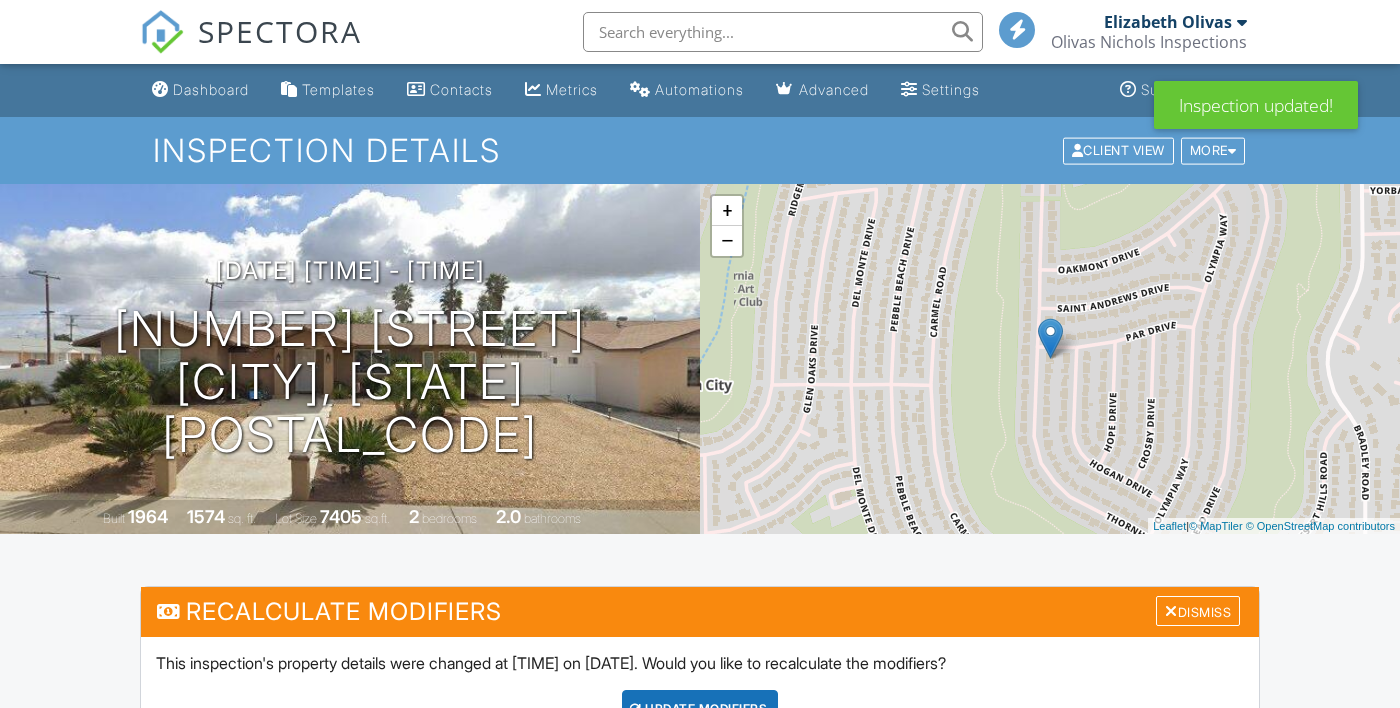 scroll, scrollTop: 0, scrollLeft: 0, axis: both 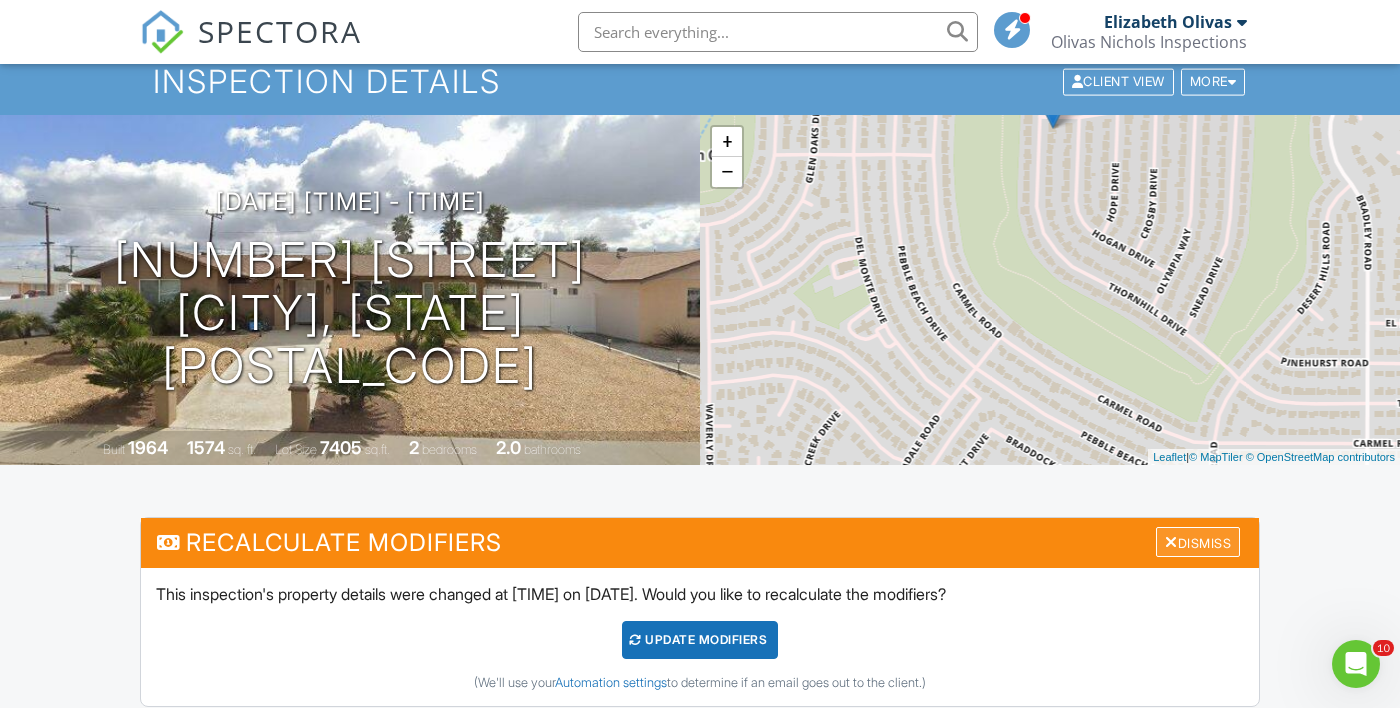 click on "Dismiss" at bounding box center [1198, 542] 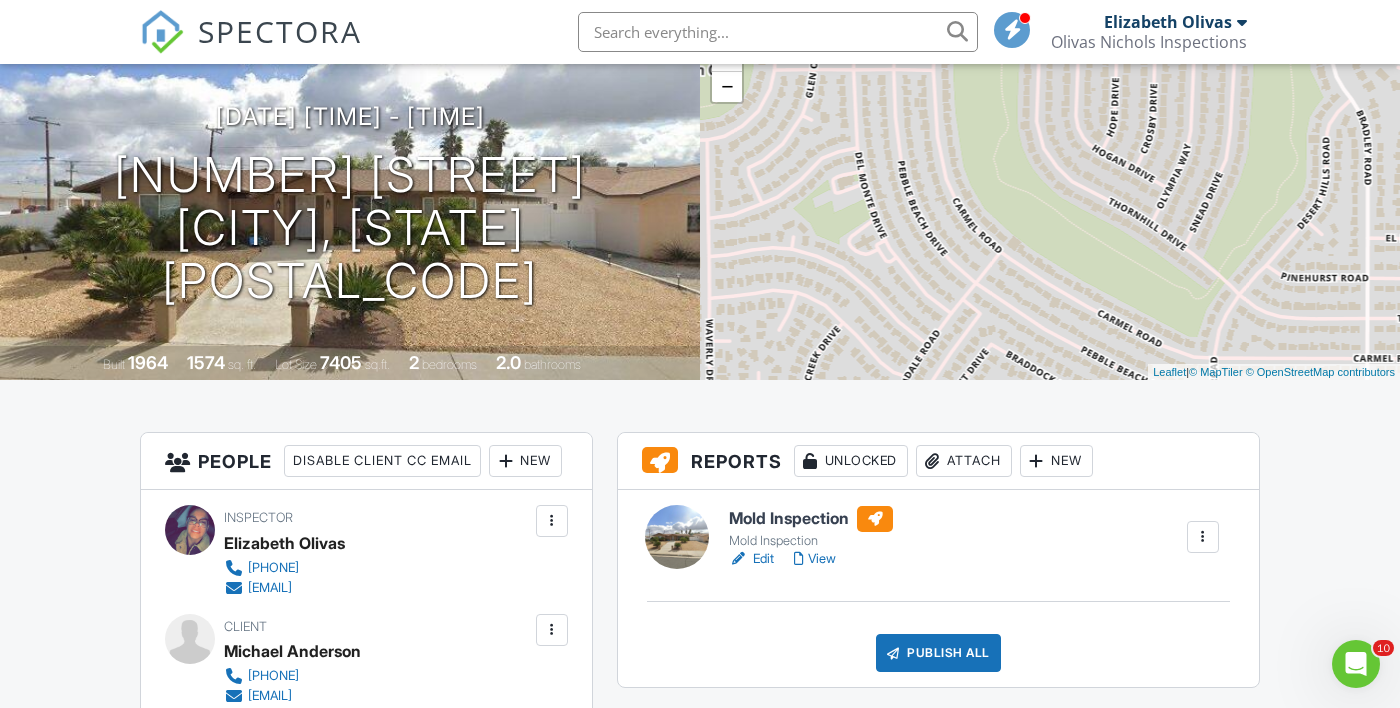 scroll, scrollTop: 0, scrollLeft: 0, axis: both 